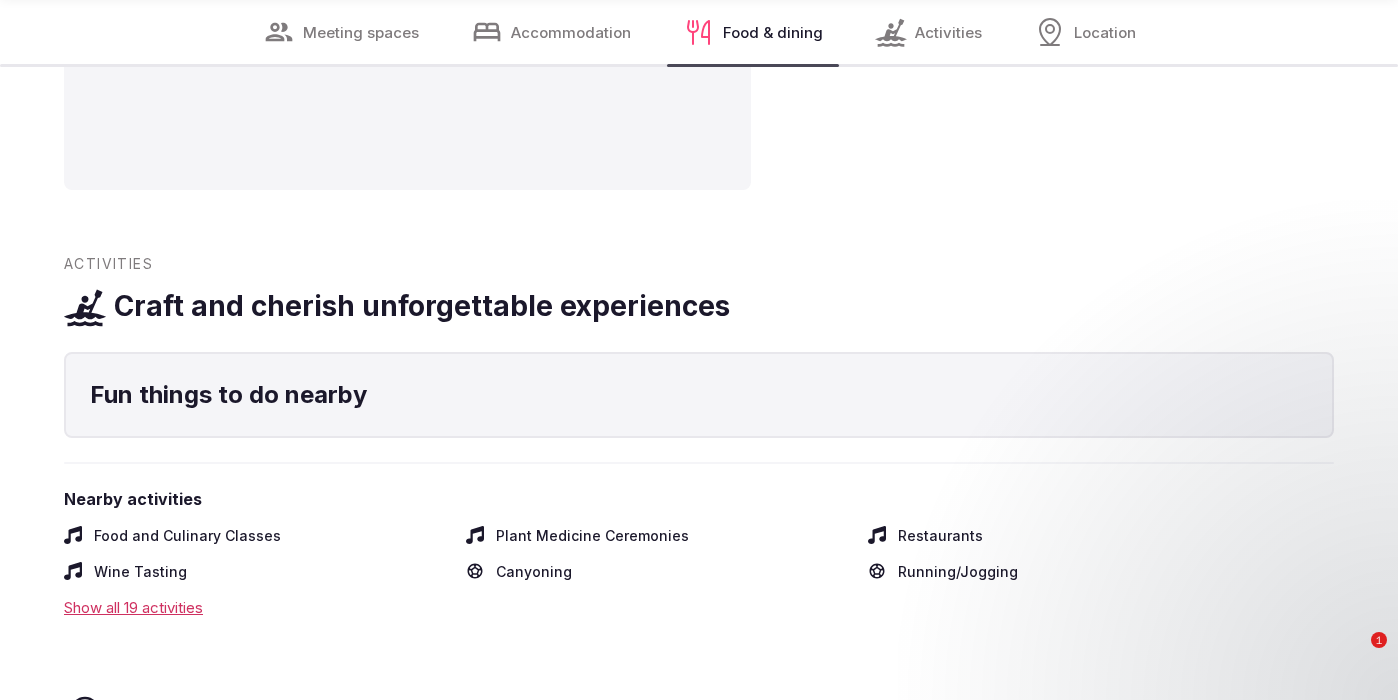 scroll, scrollTop: 4542, scrollLeft: 0, axis: vertical 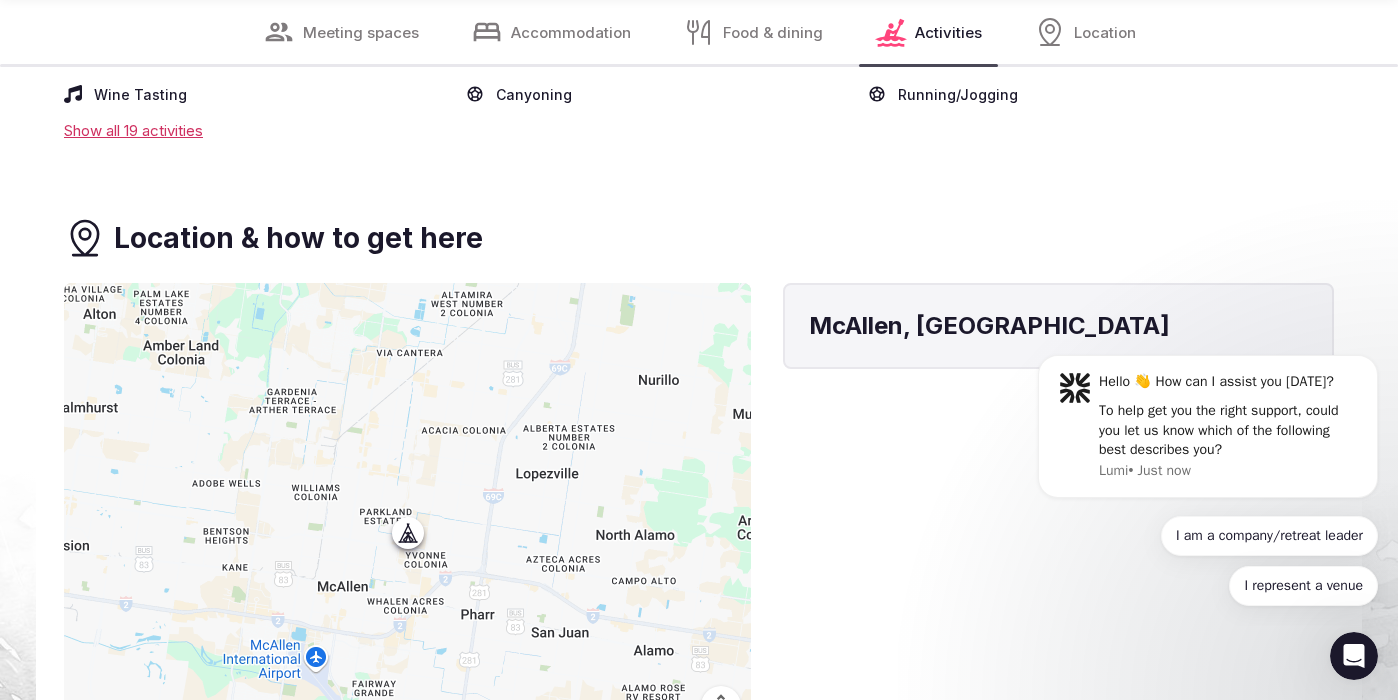 click on "To navigate, press the arrow keys." at bounding box center (407, 516) 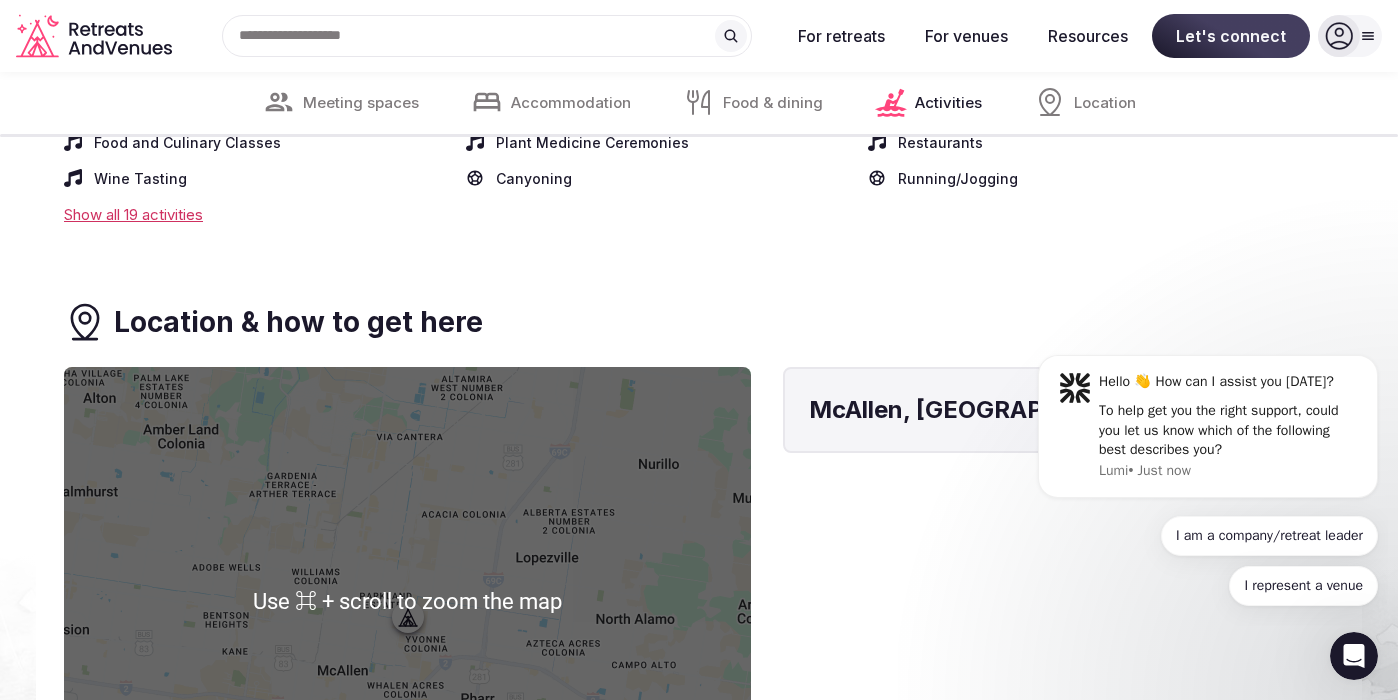 scroll, scrollTop: 4919, scrollLeft: 0, axis: vertical 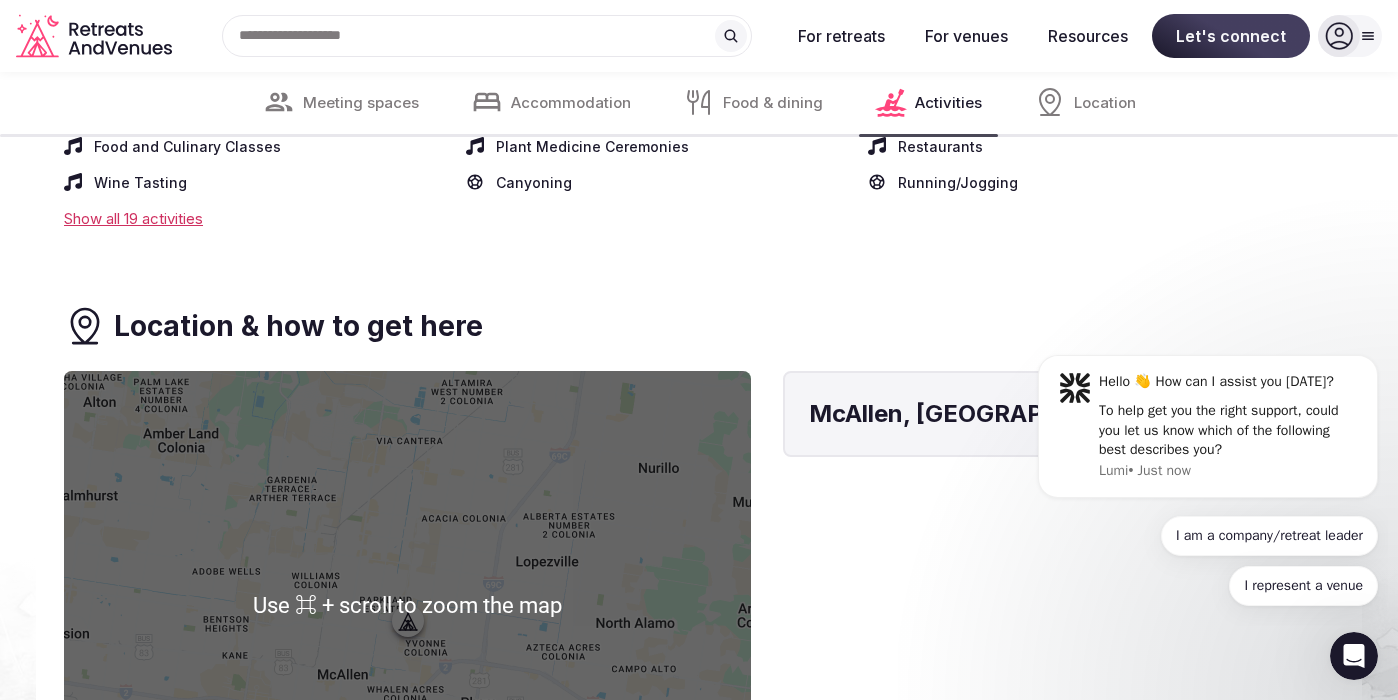 click on "McAllen, [GEOGRAPHIC_DATA]" at bounding box center (1058, 604) 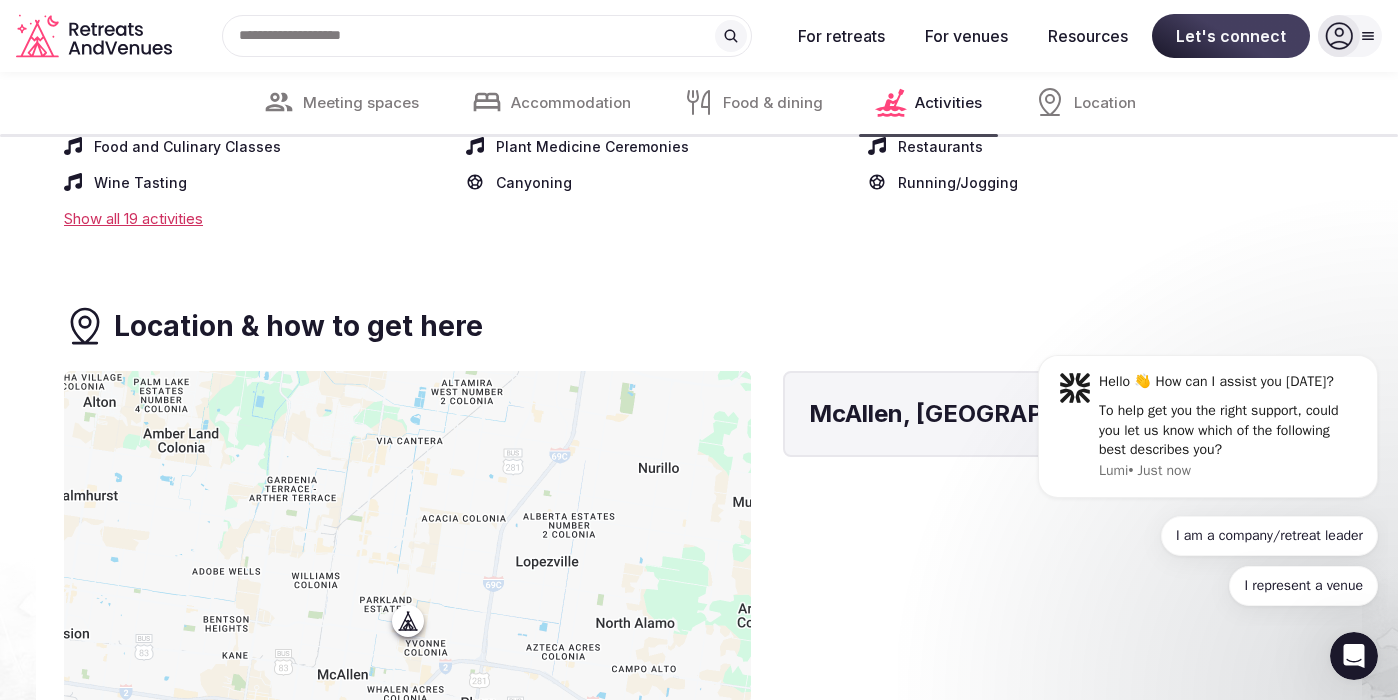 click on "To navigate, press the arrow keys." at bounding box center [407, 604] 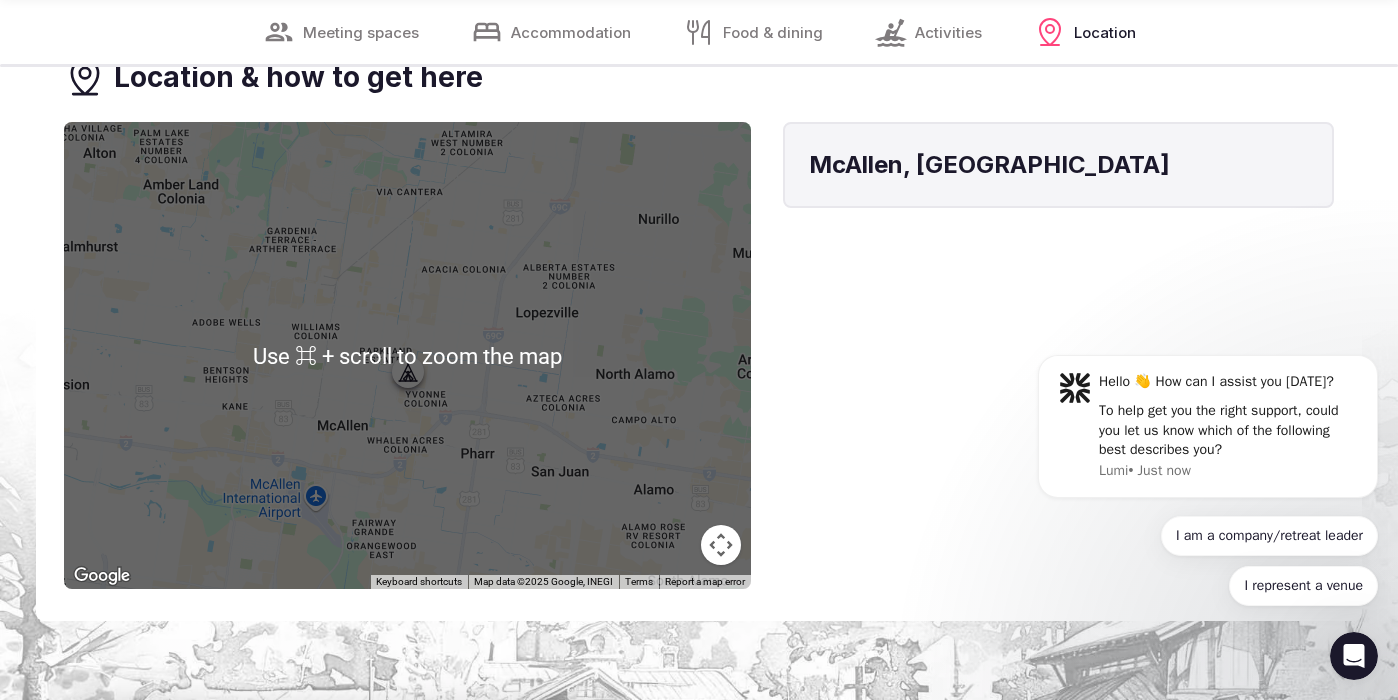 scroll, scrollTop: 5182, scrollLeft: 0, axis: vertical 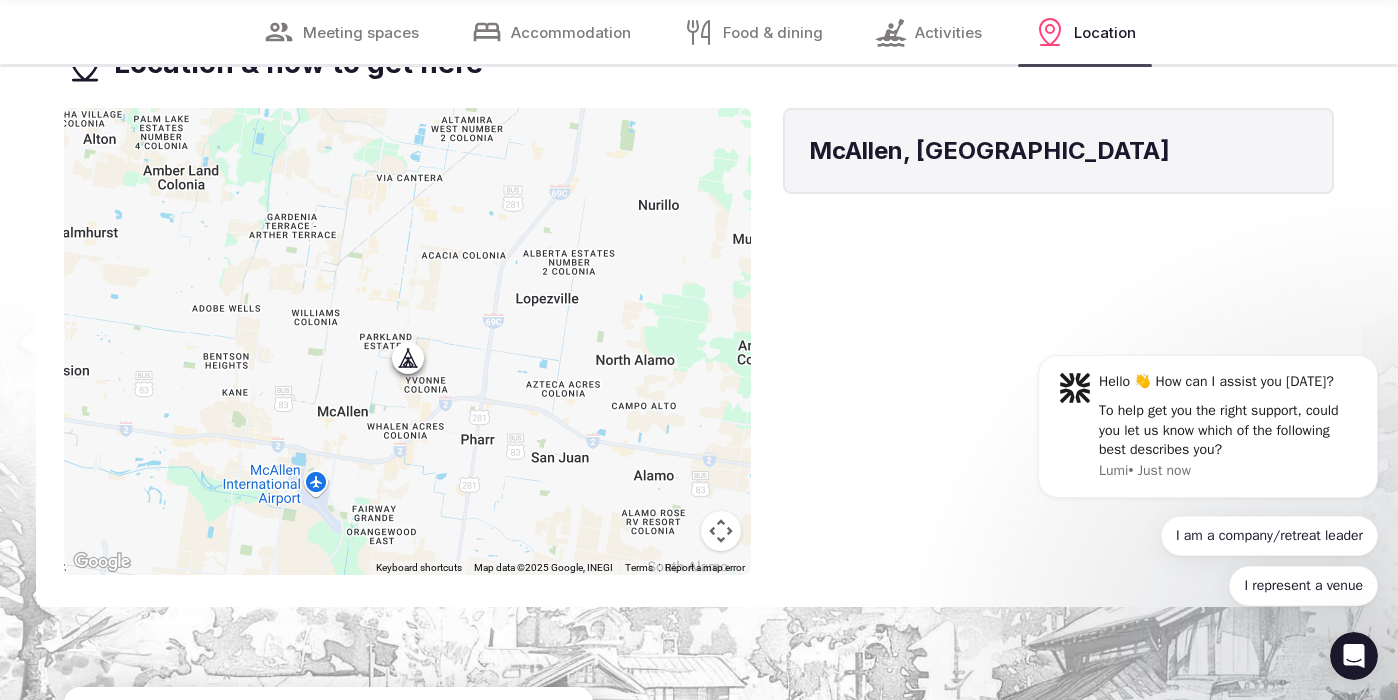 click on "McAllen, [GEOGRAPHIC_DATA]" at bounding box center (1058, 341) 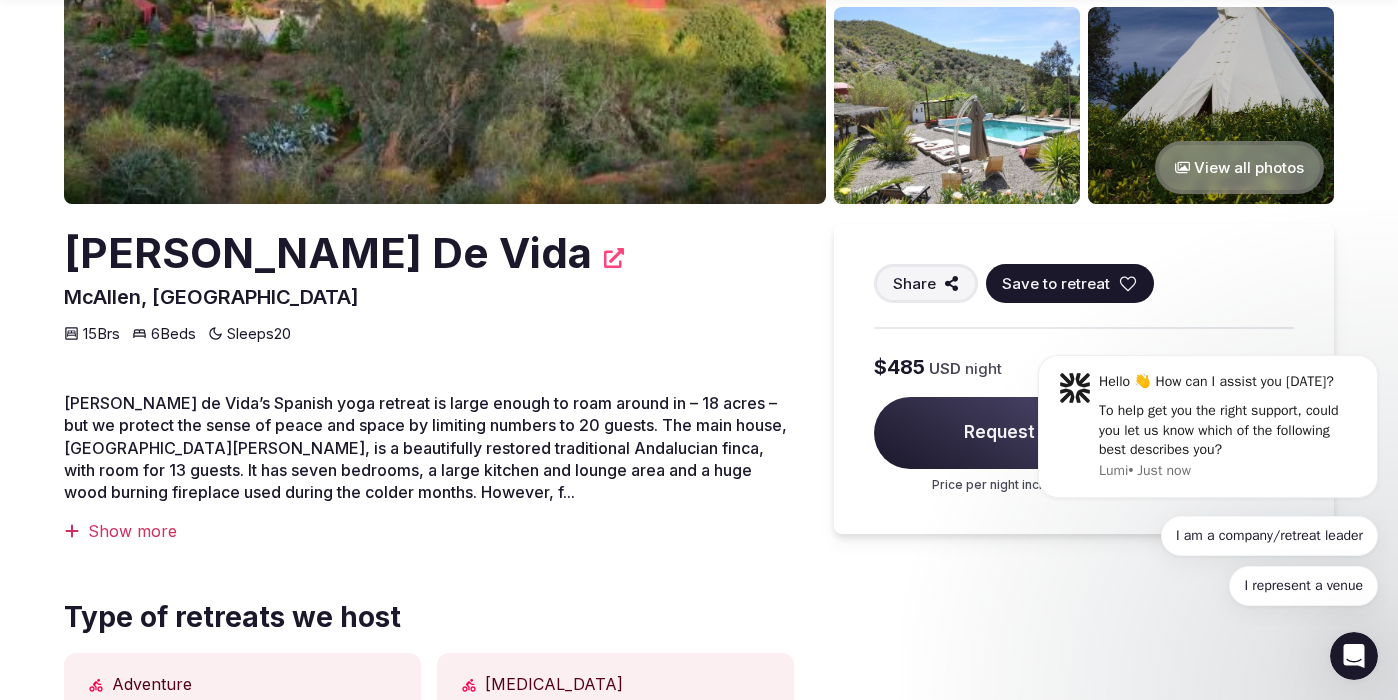 scroll, scrollTop: 394, scrollLeft: 0, axis: vertical 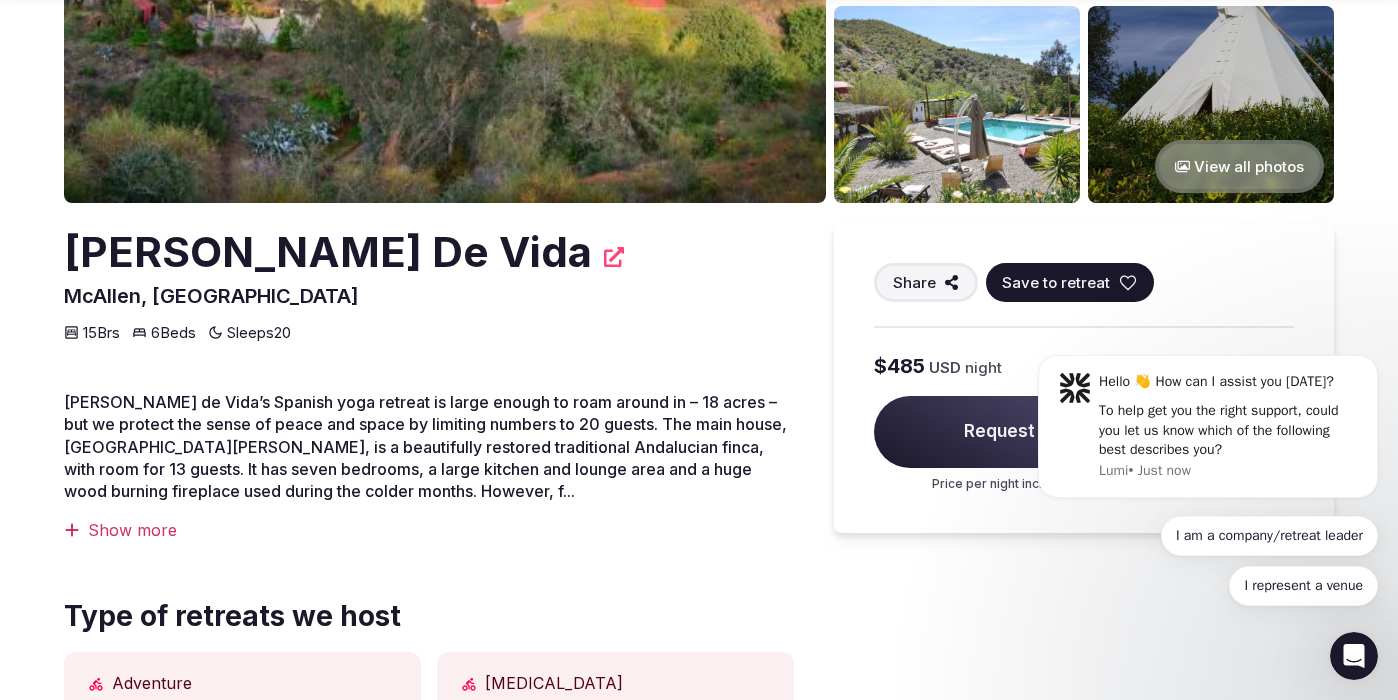click on "Show more" at bounding box center (429, 530) 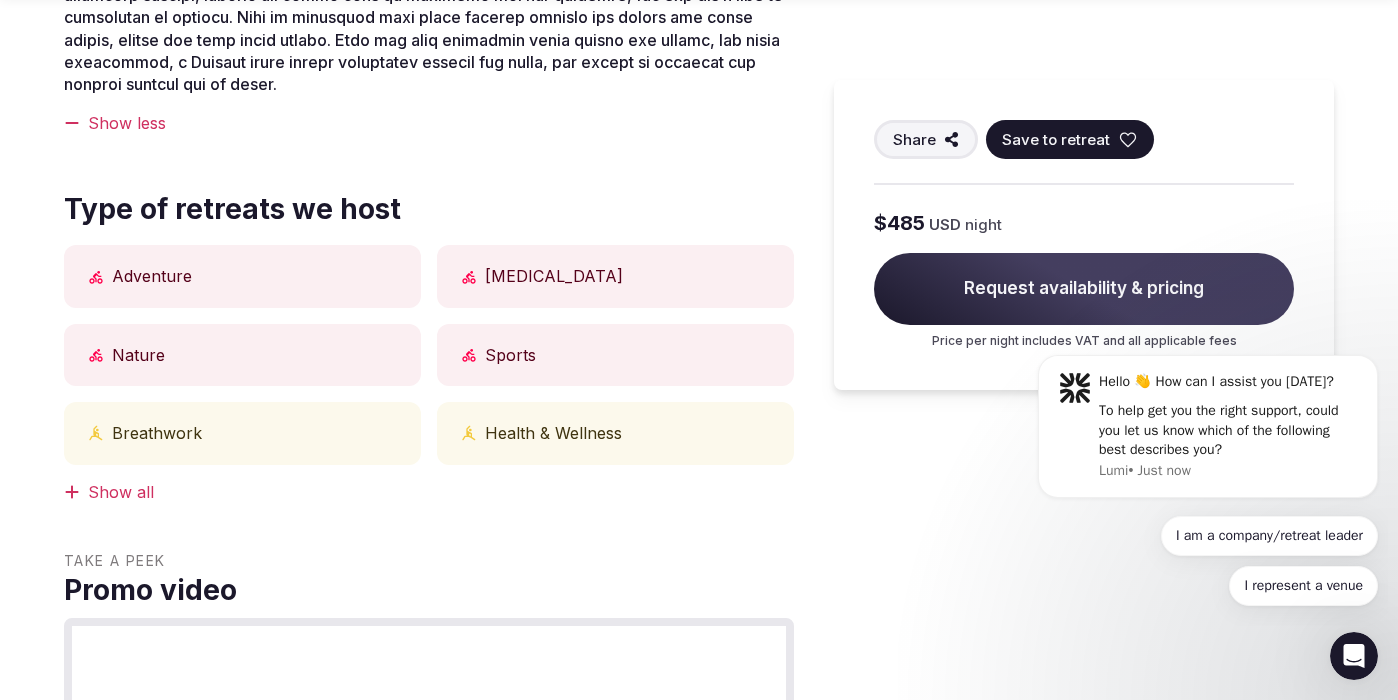 scroll, scrollTop: 989, scrollLeft: 0, axis: vertical 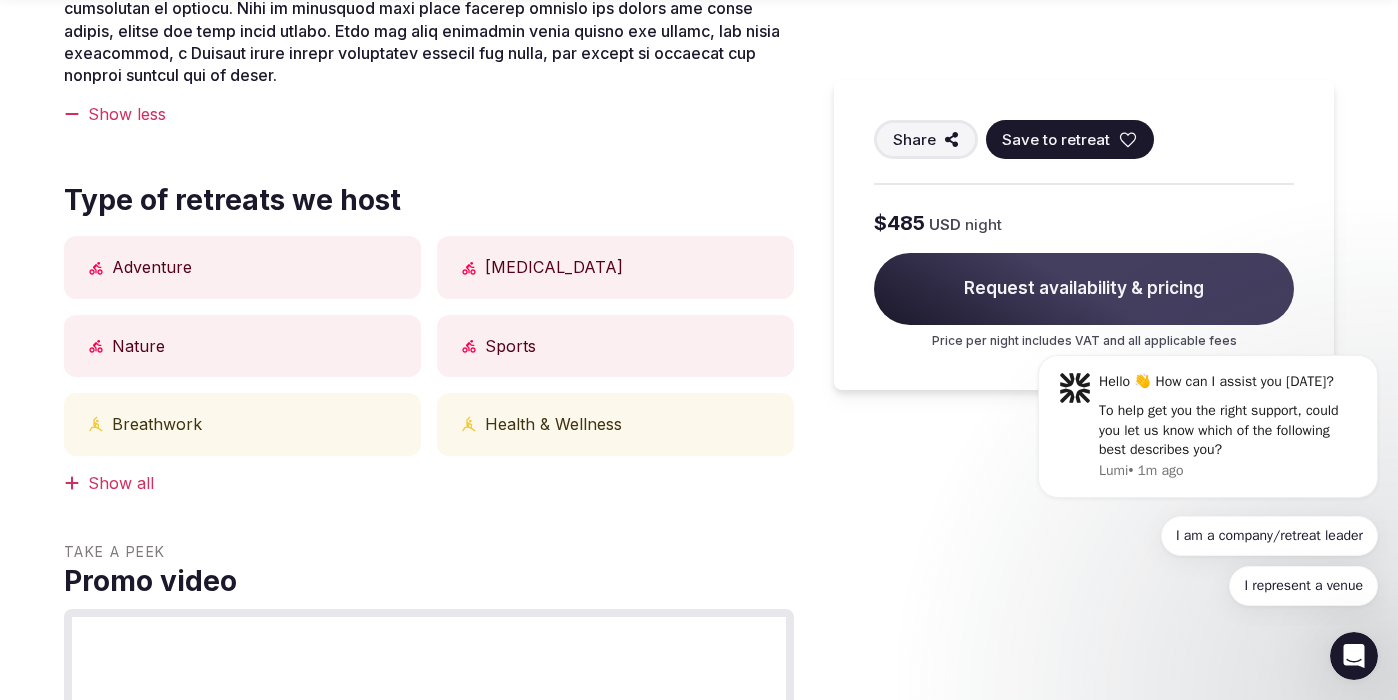 click on "Show all" at bounding box center (429, 483) 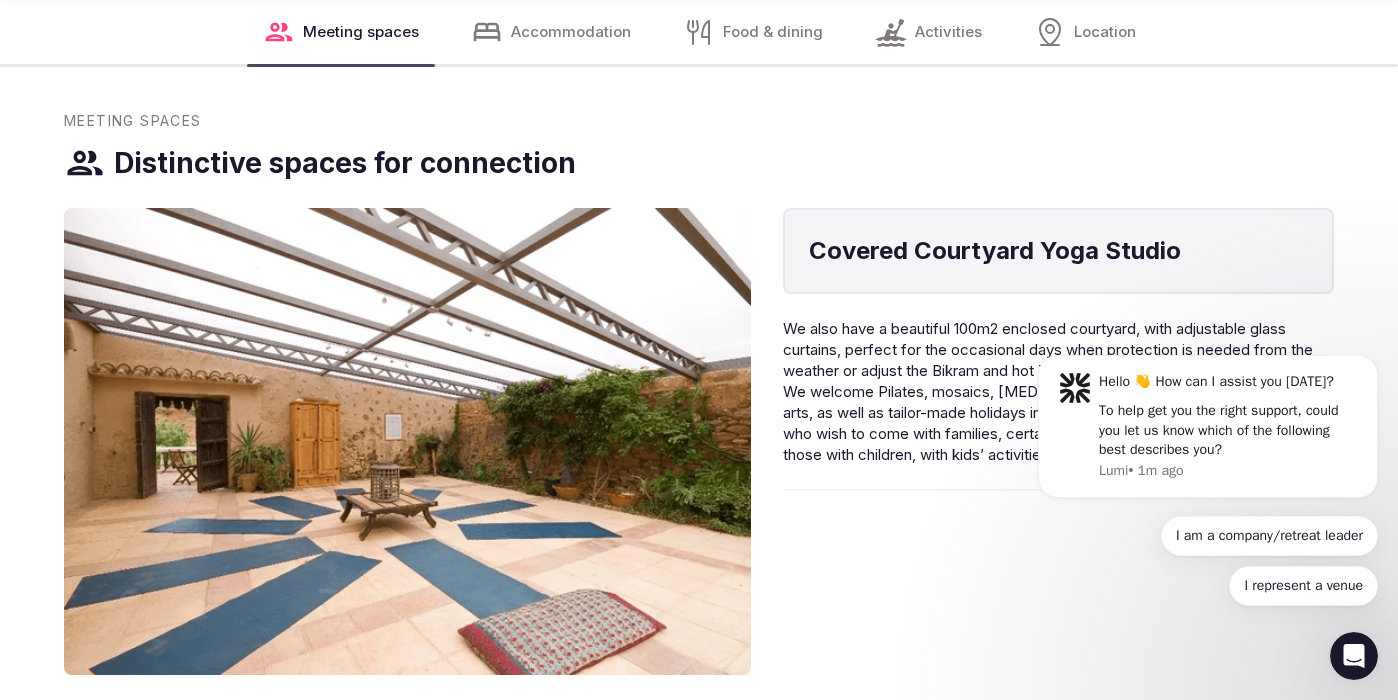 scroll, scrollTop: 3804, scrollLeft: 0, axis: vertical 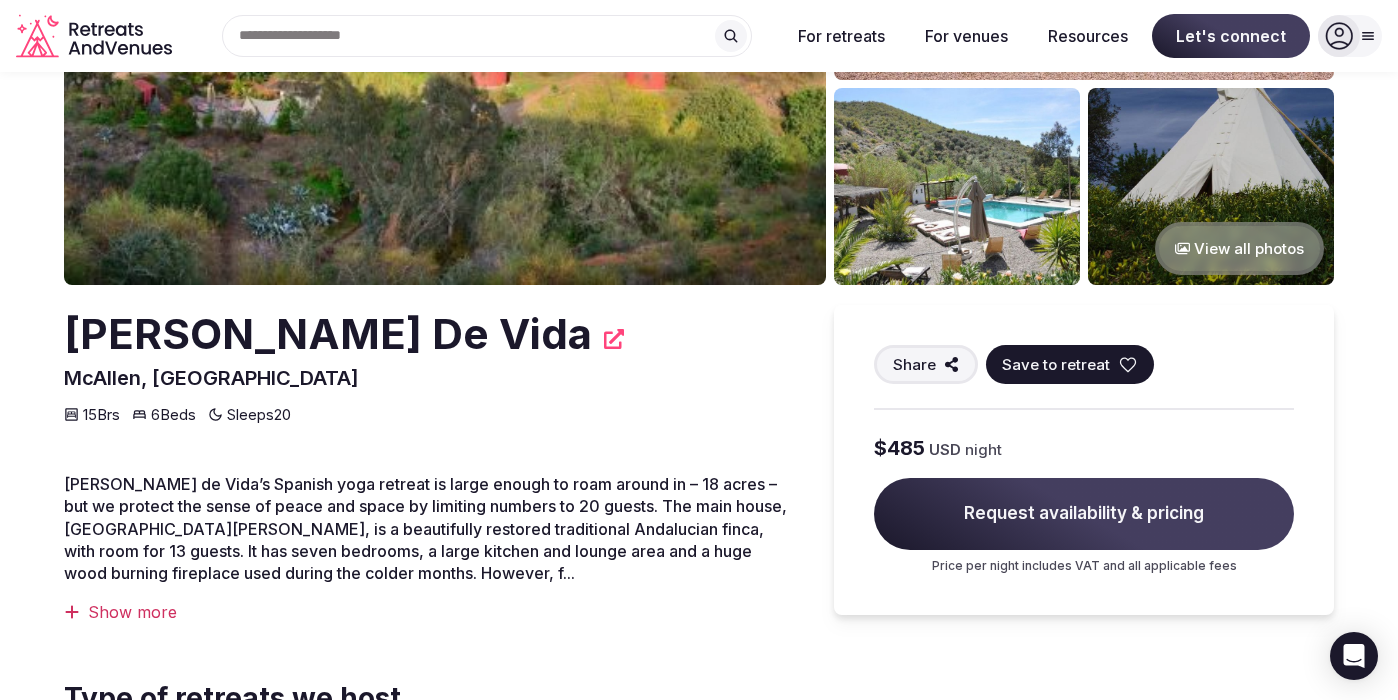 click on "View all photos" at bounding box center [1239, 248] 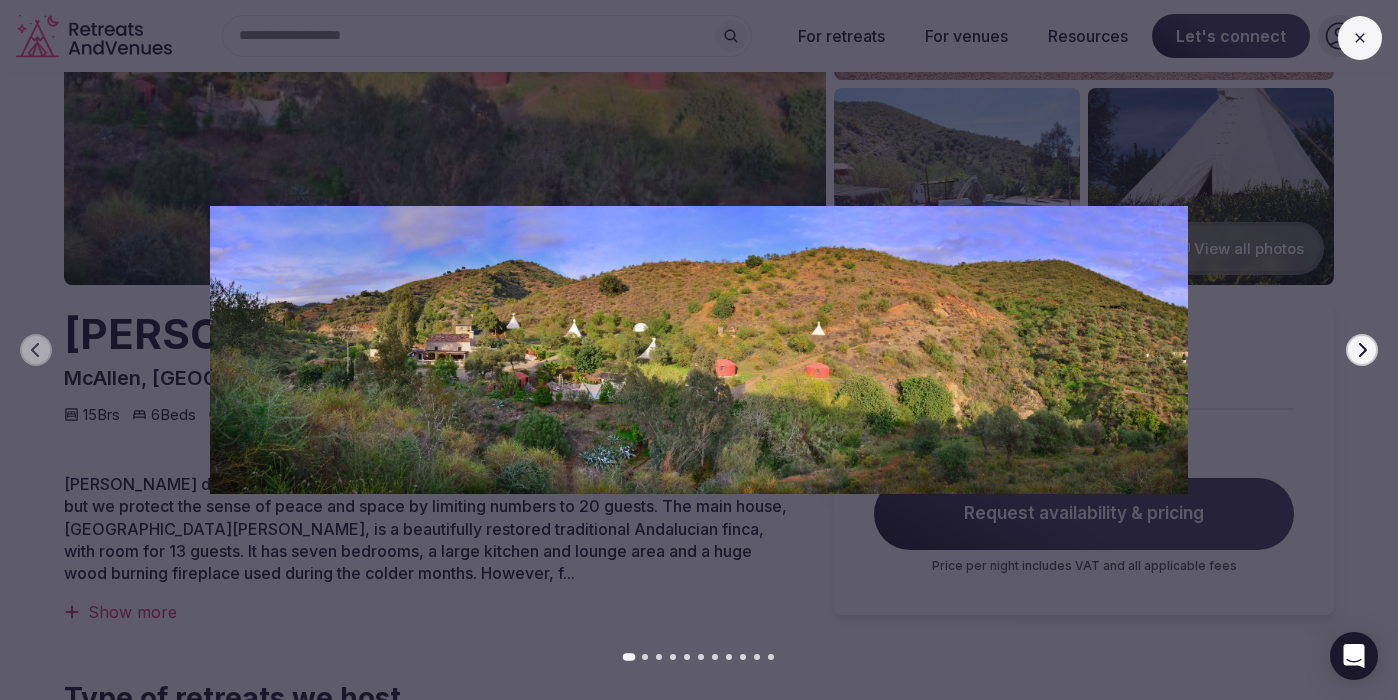 click at bounding box center [699, 350] 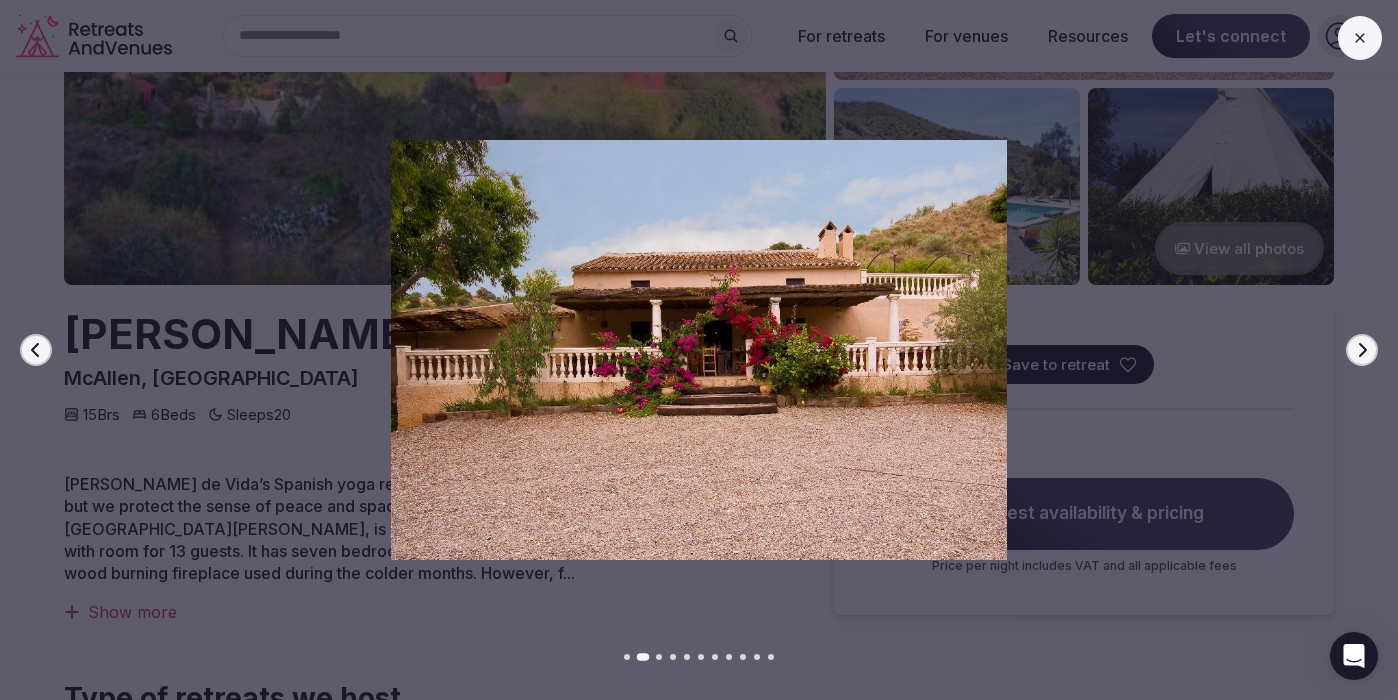 click 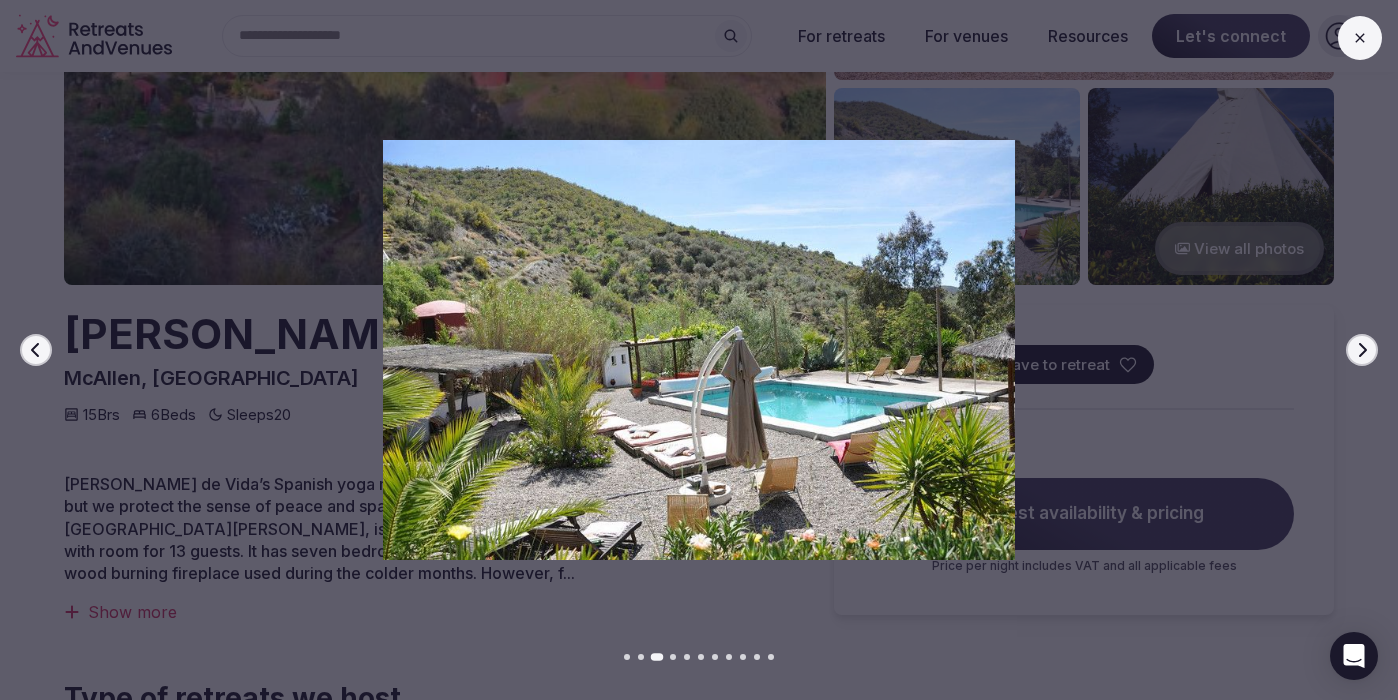 click 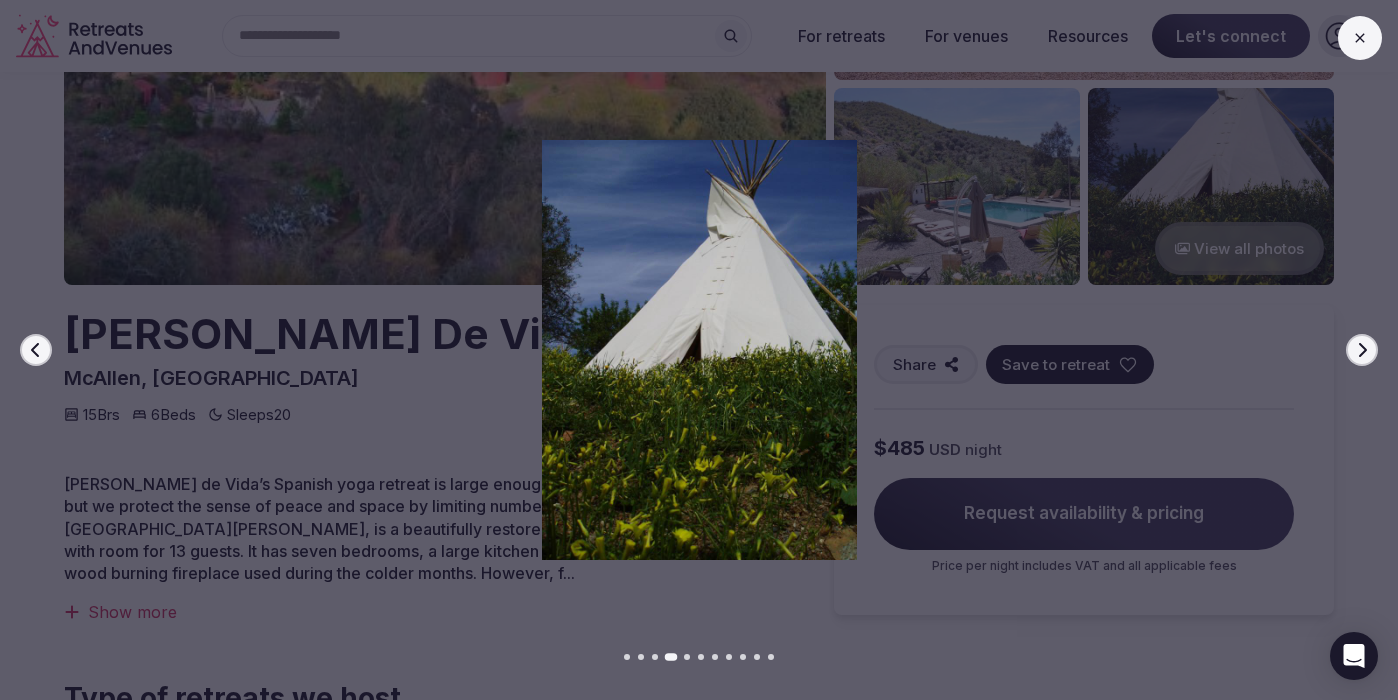 click 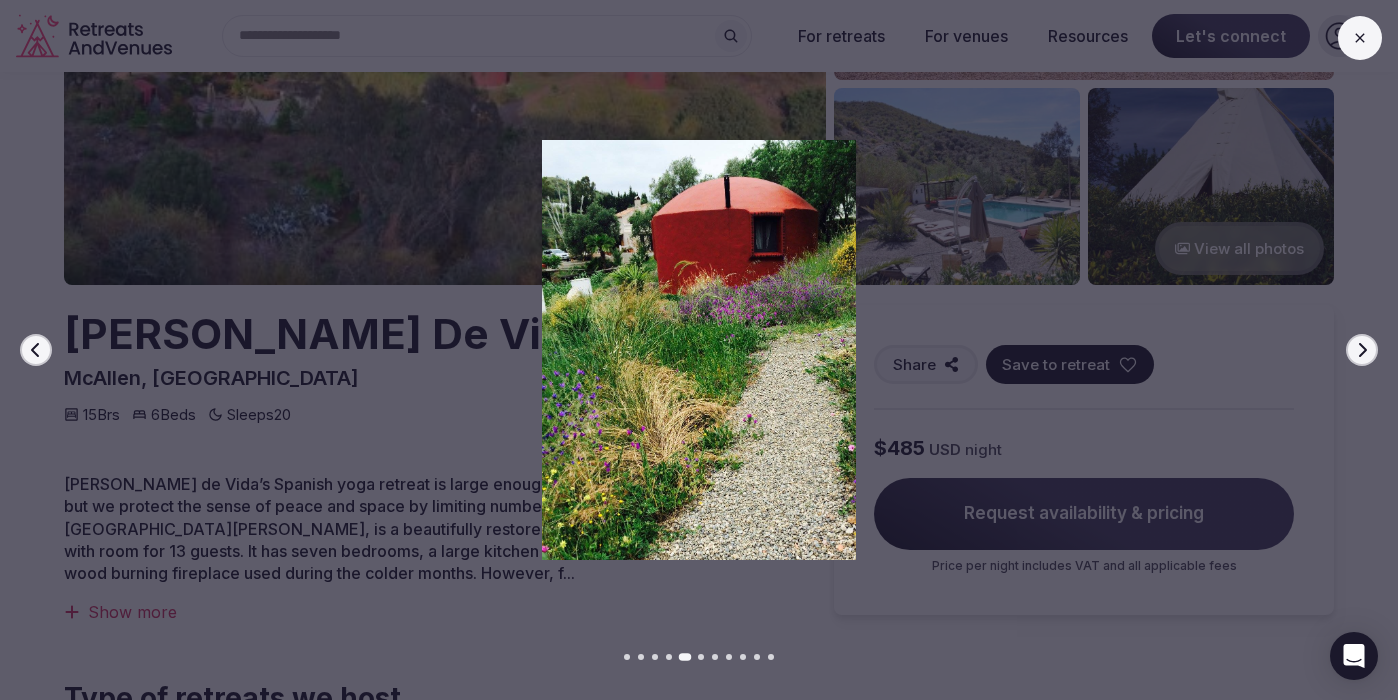 click 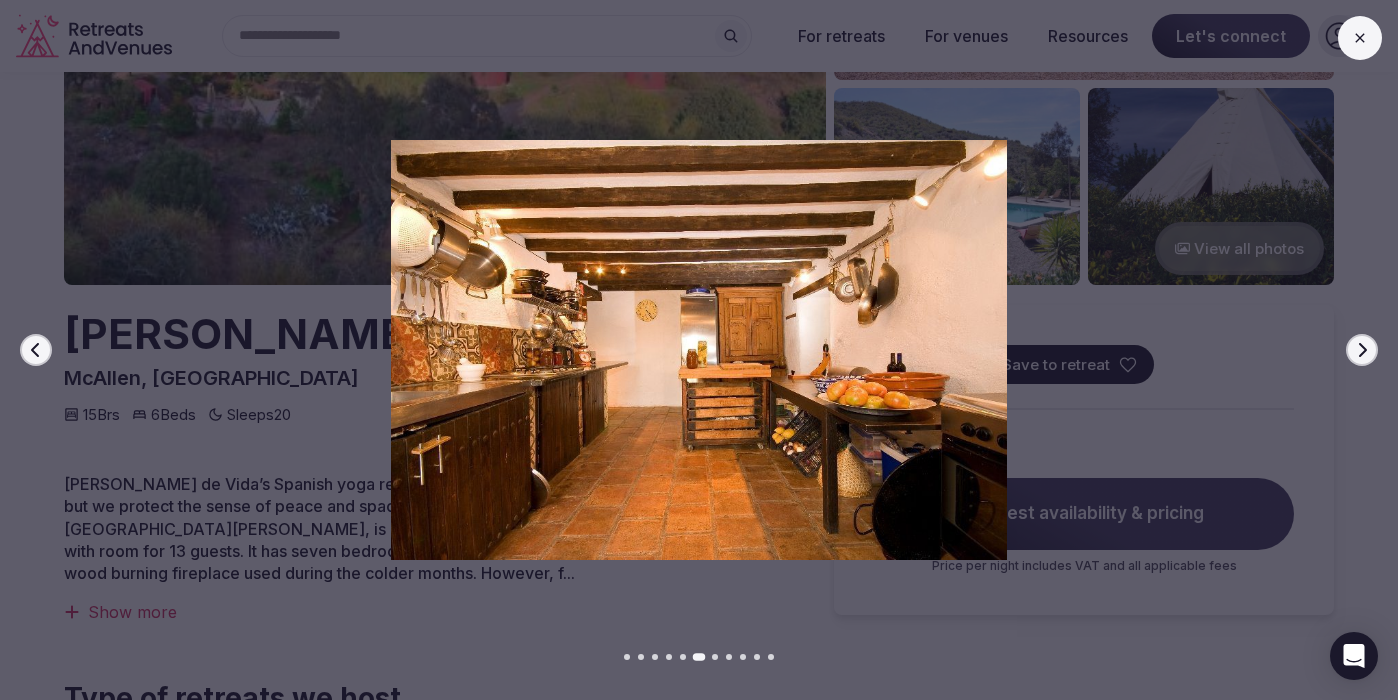 click 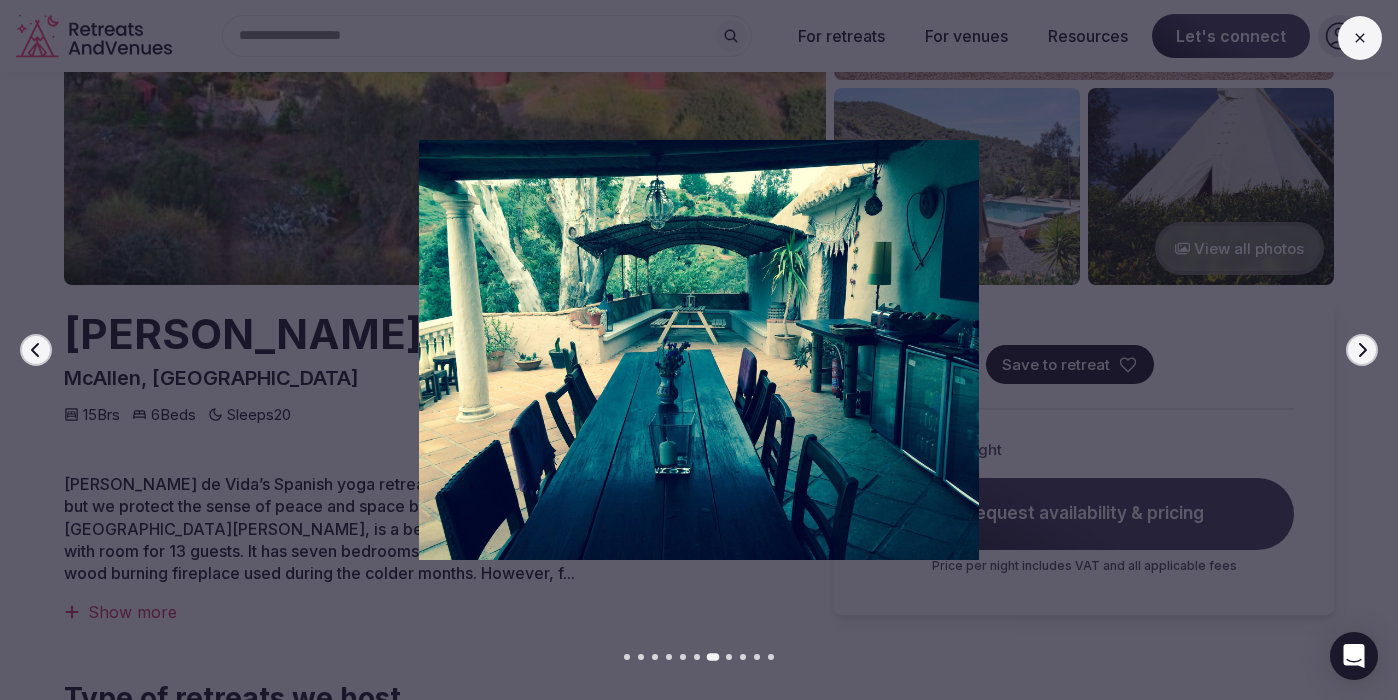 click 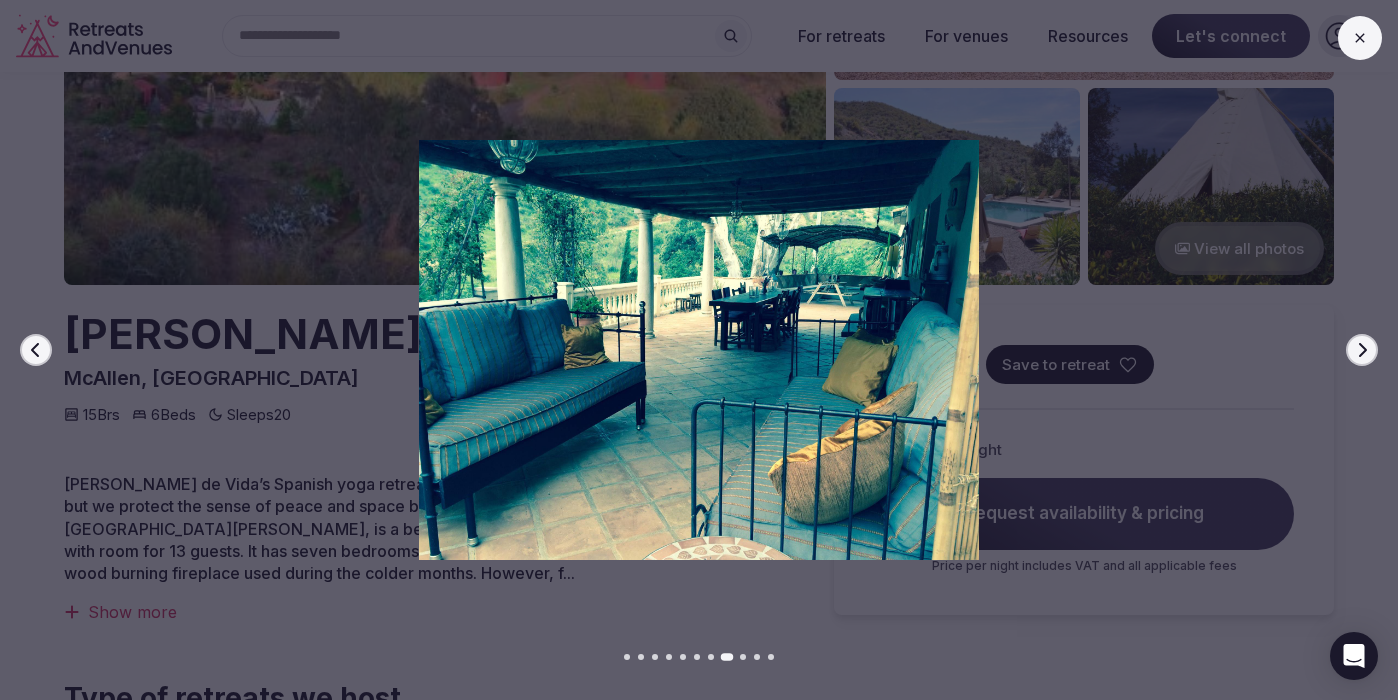 click 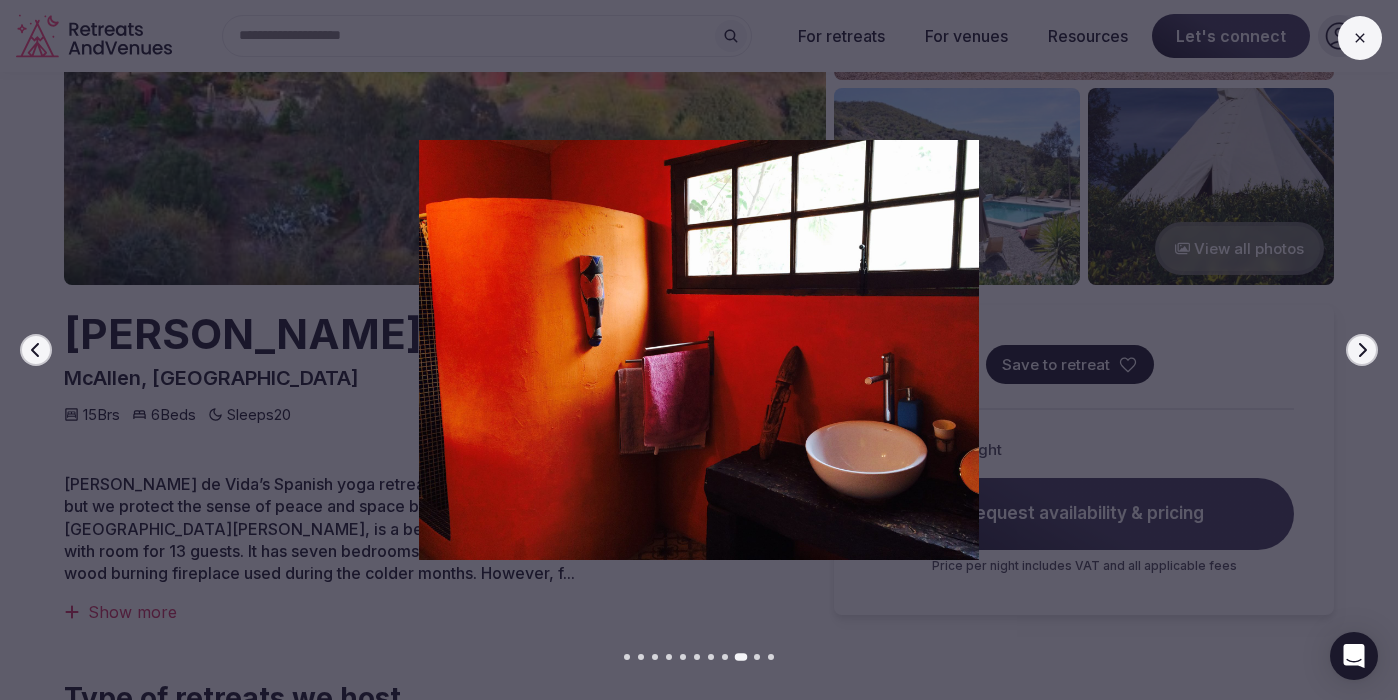 click 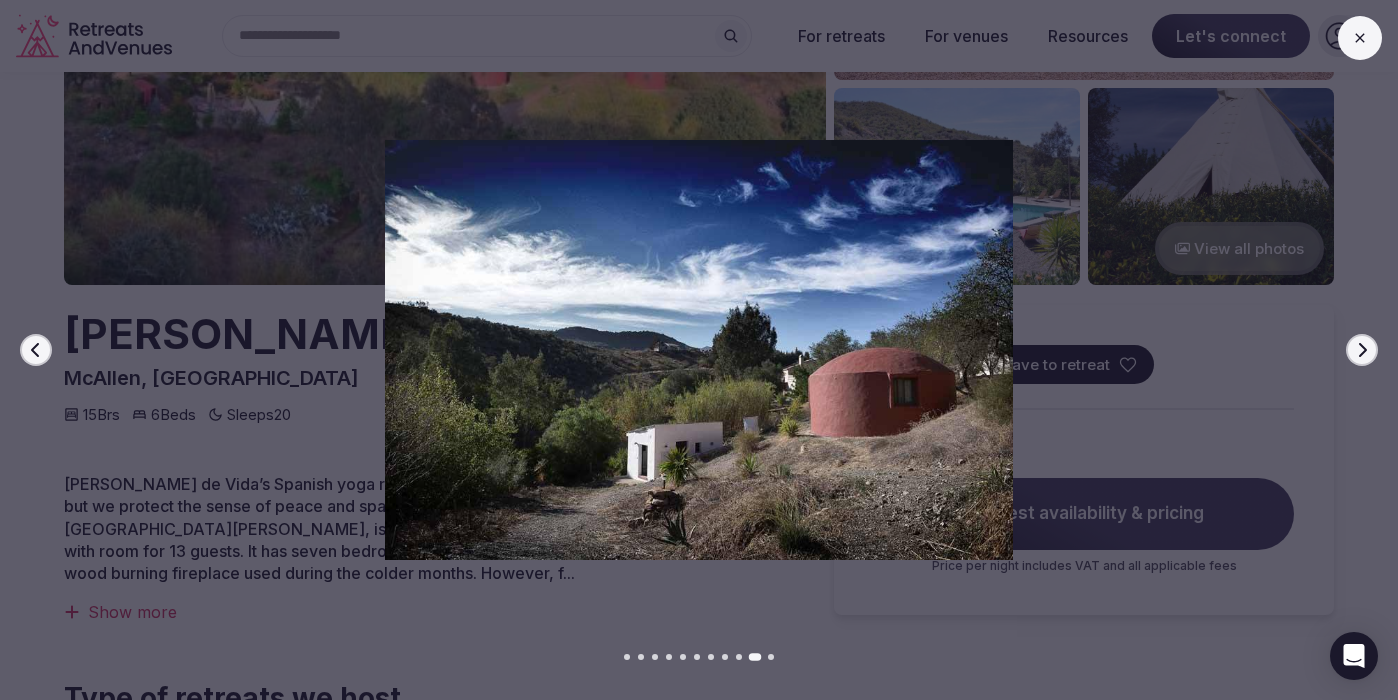 click 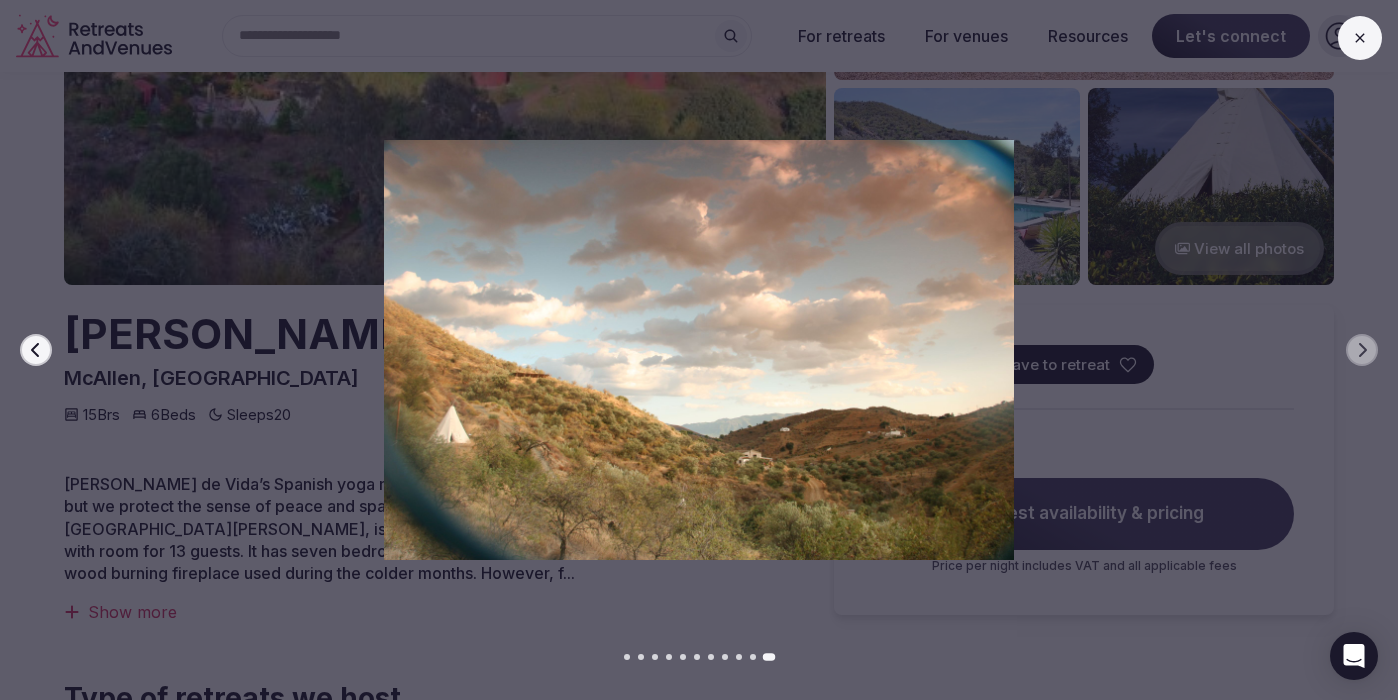 click at bounding box center [699, 350] 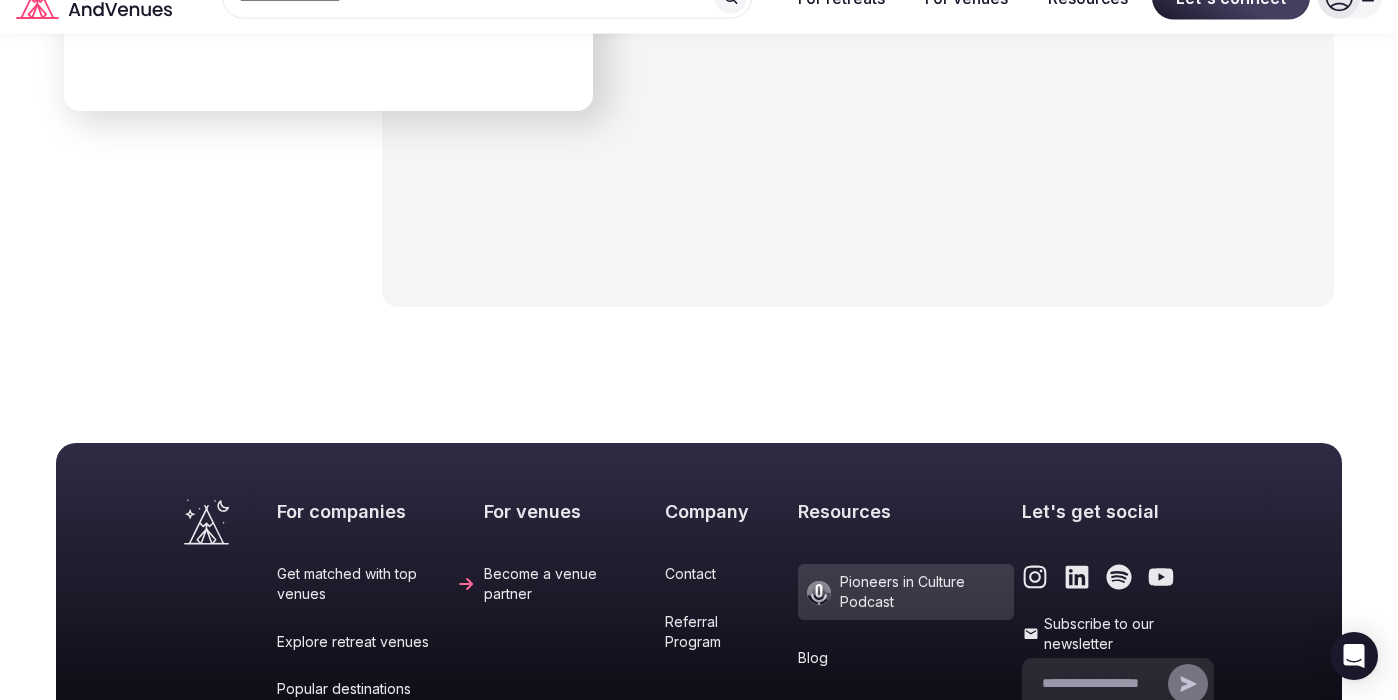 scroll, scrollTop: 6226, scrollLeft: 0, axis: vertical 